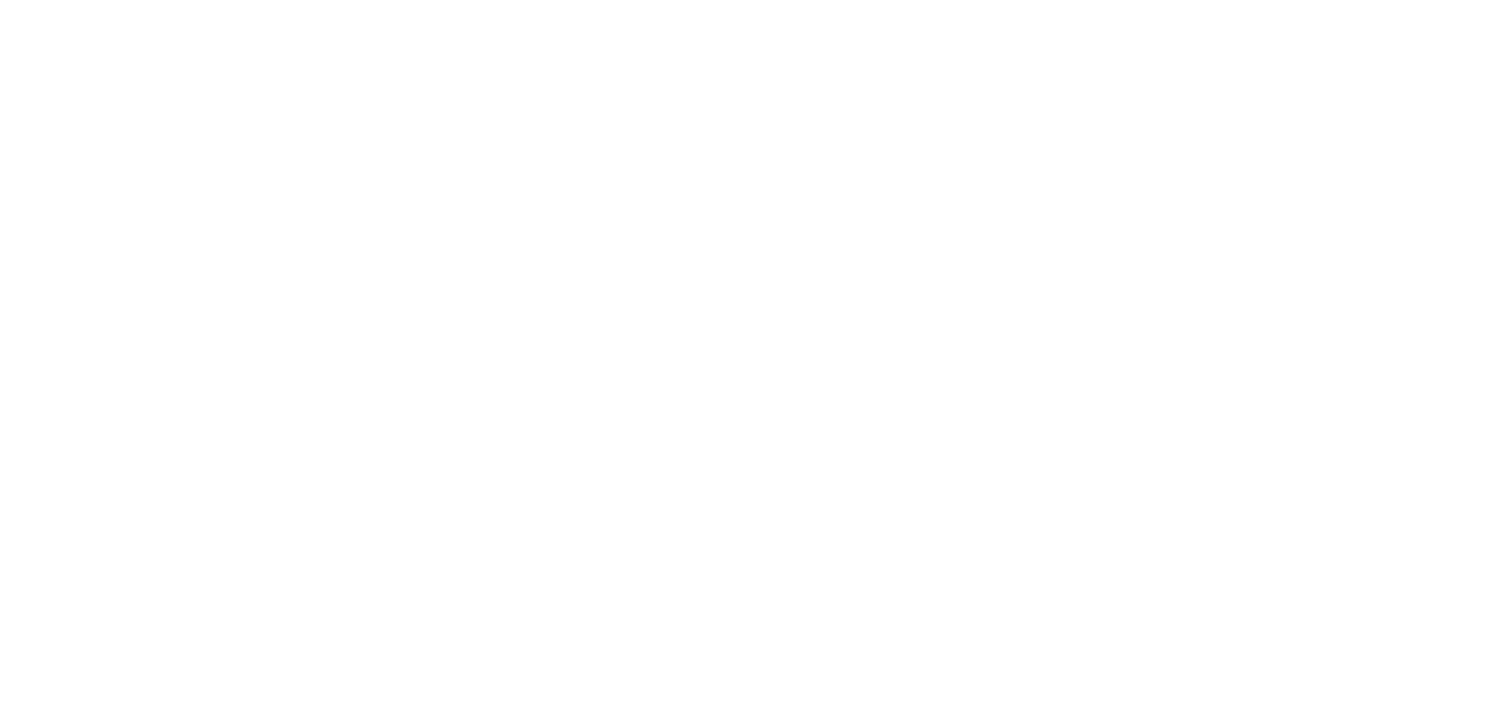 scroll, scrollTop: 0, scrollLeft: 0, axis: both 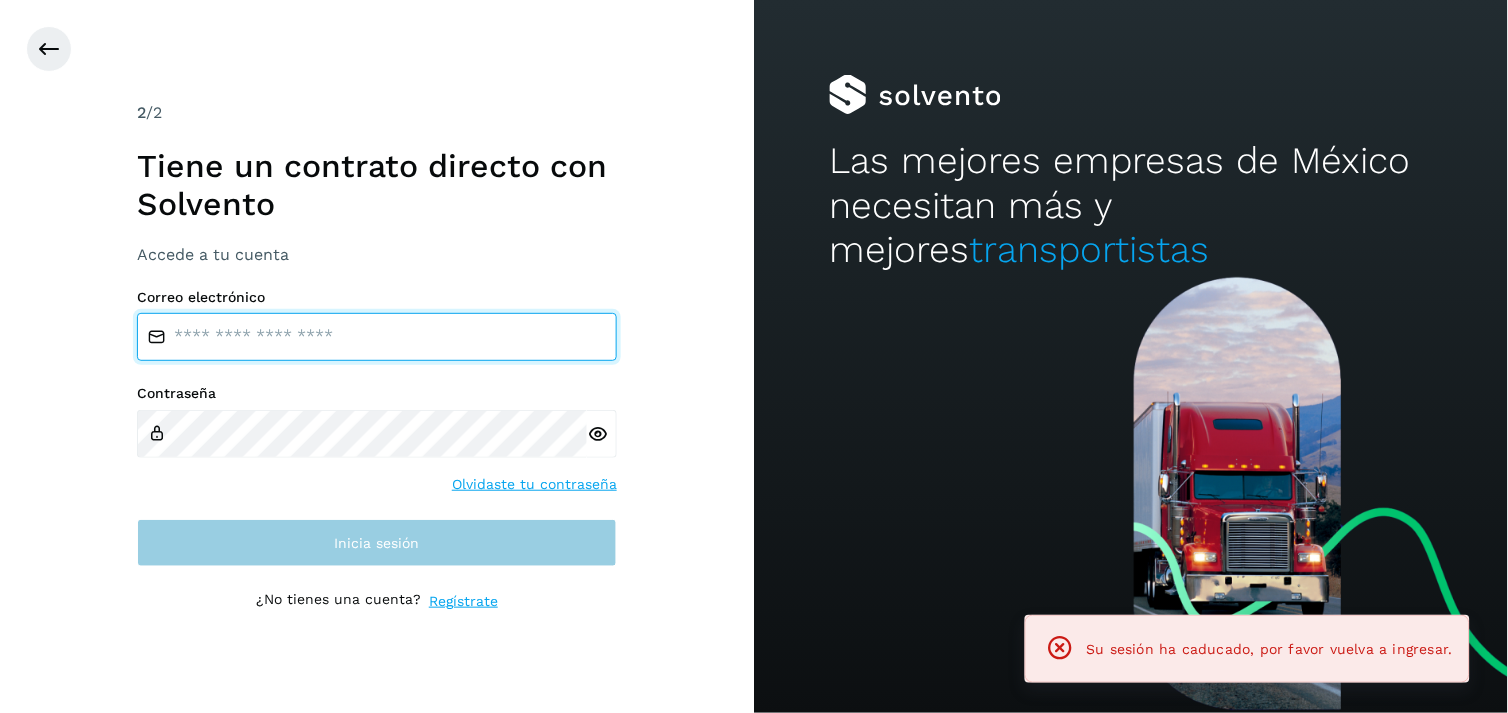 type on "**********" 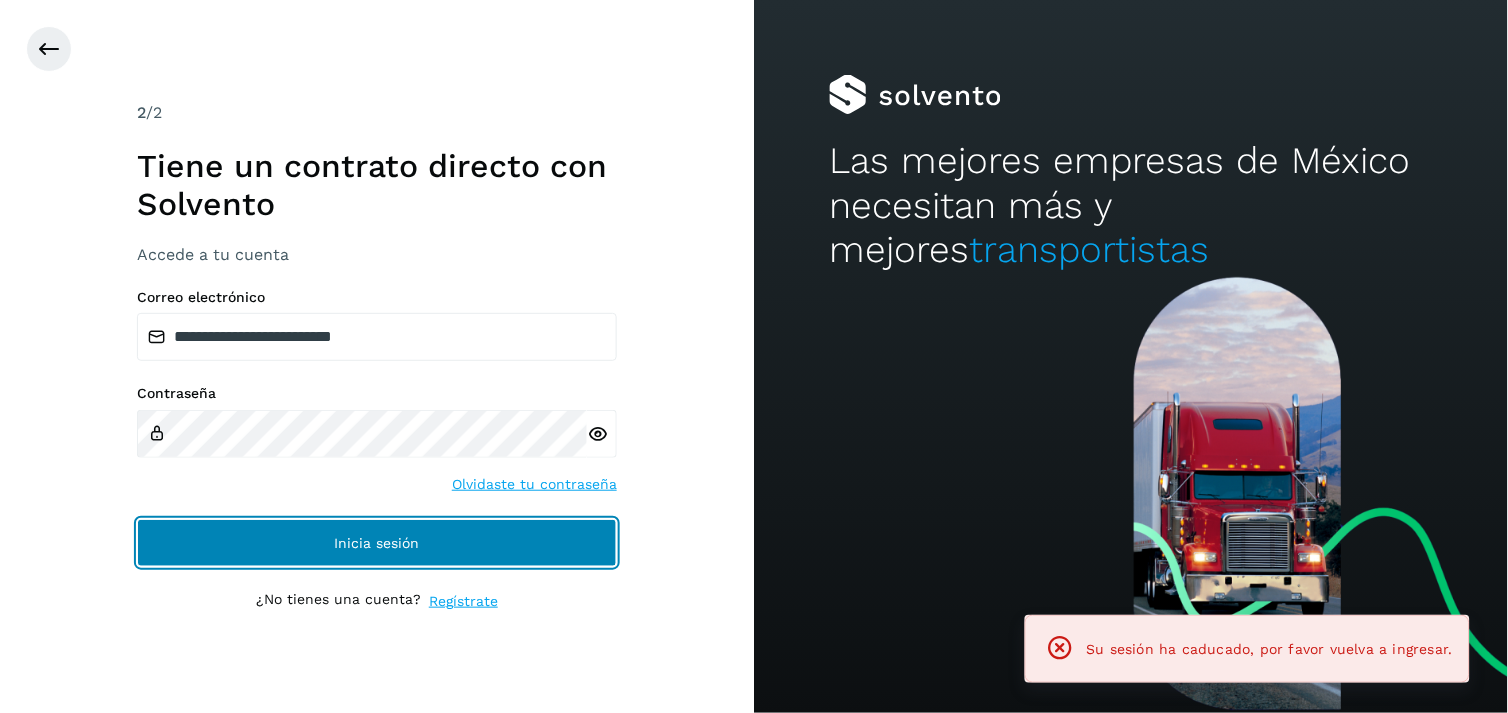 click on "Inicia sesión" at bounding box center (377, 543) 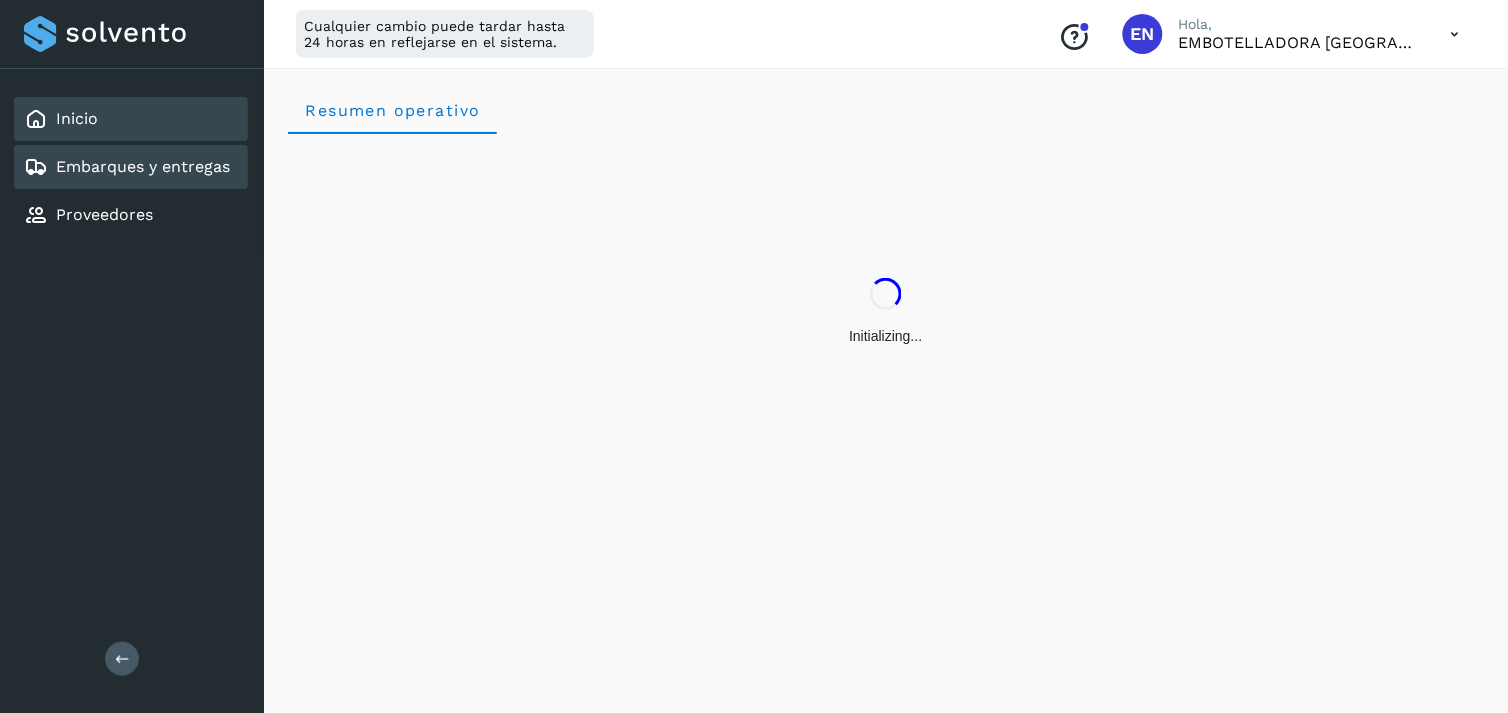 drag, startPoint x: 196, startPoint y: 197, endPoint x: 165, endPoint y: 155, distance: 52.201534 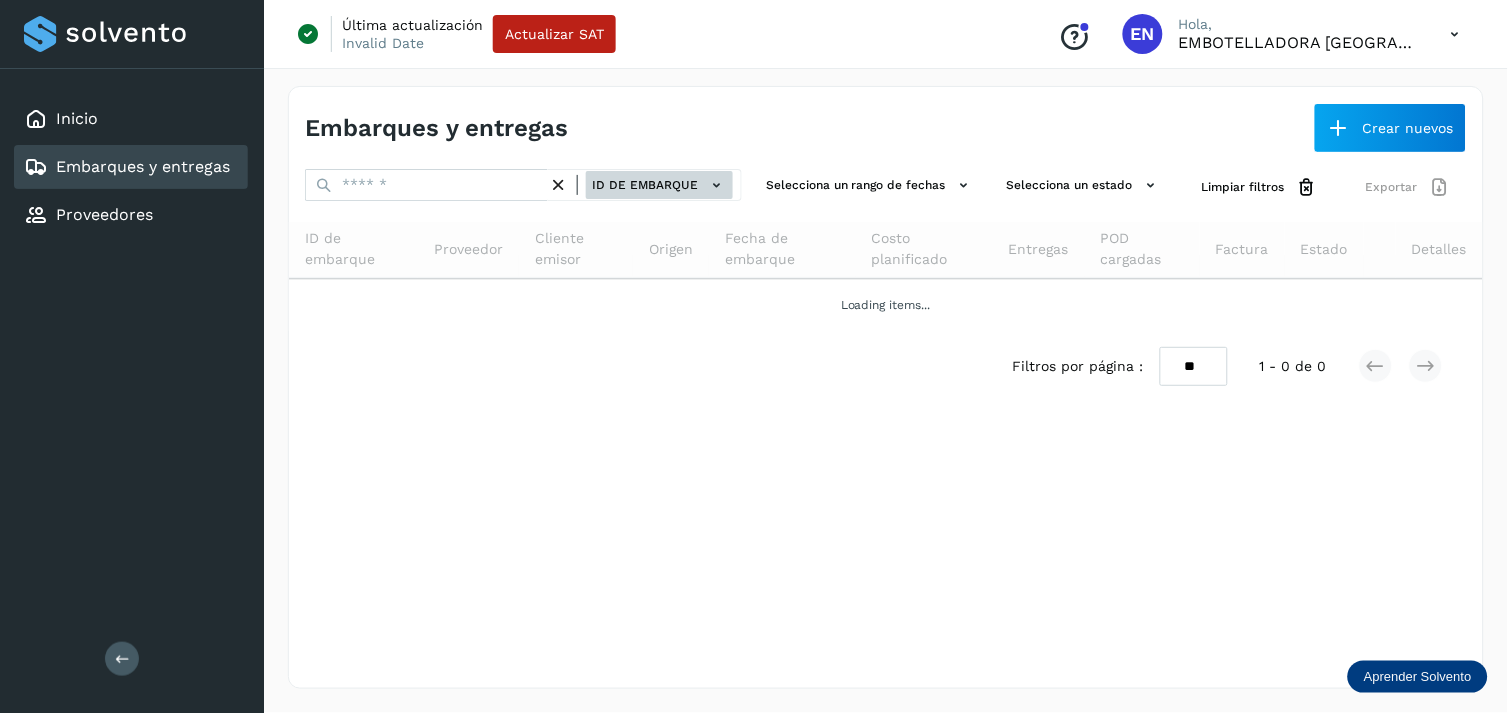 click on "ID de embarque" at bounding box center (659, 185) 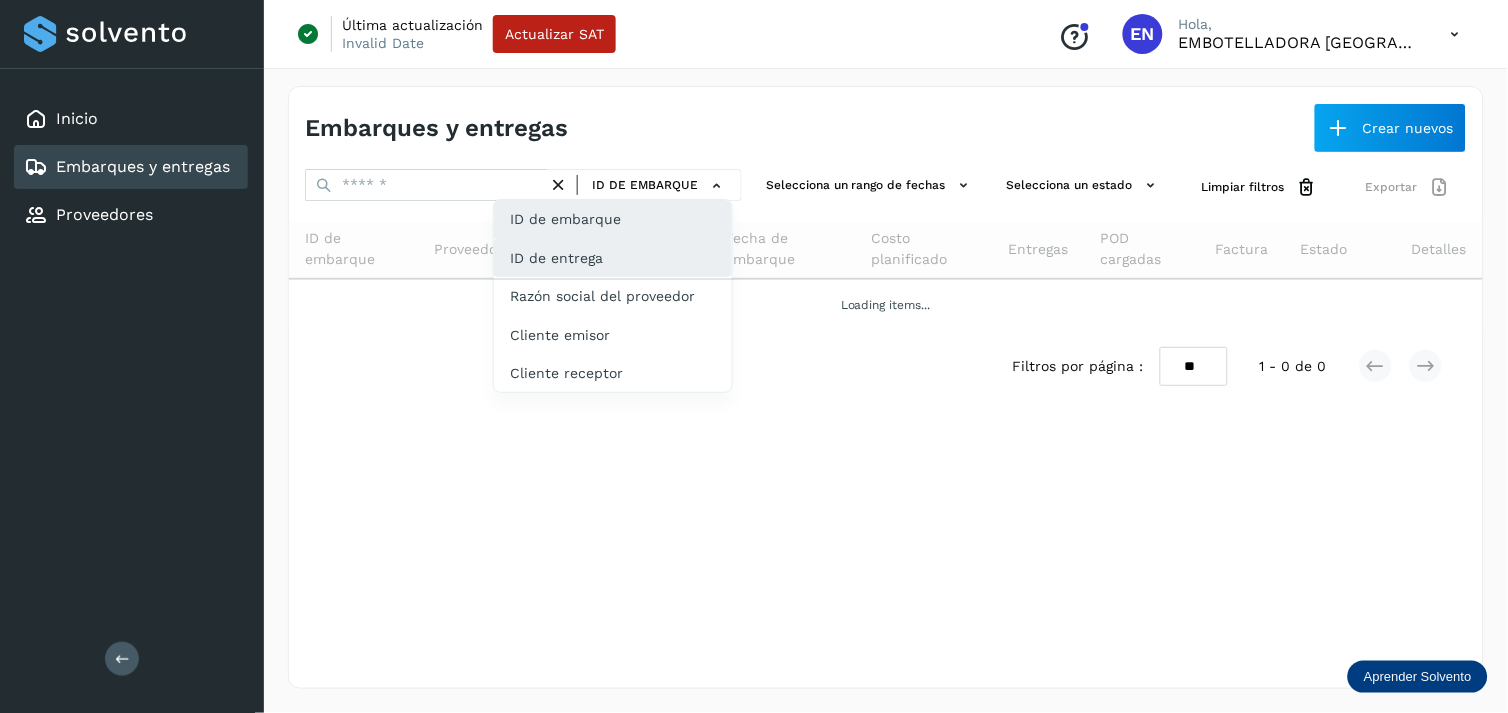 click on "ID de entrega" 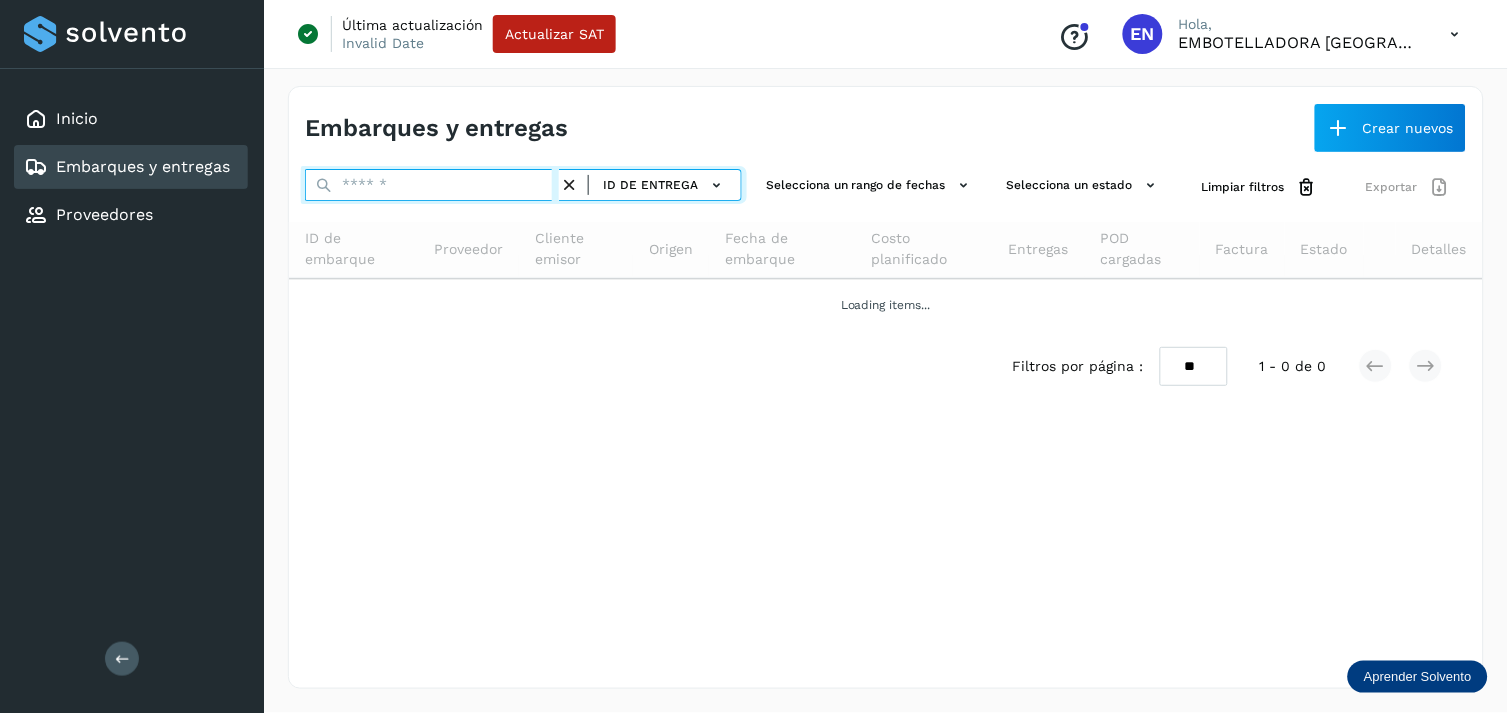 click at bounding box center (432, 185) 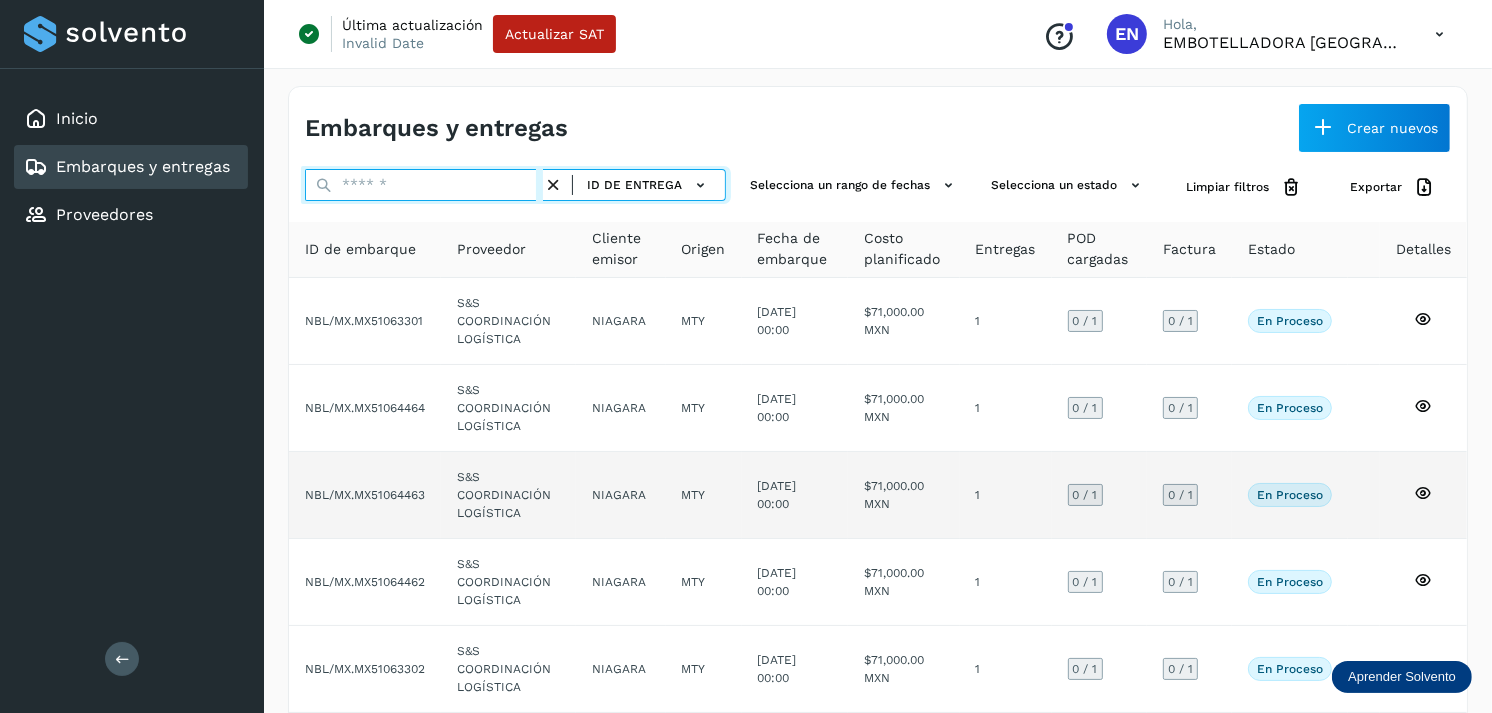 paste on "*******" 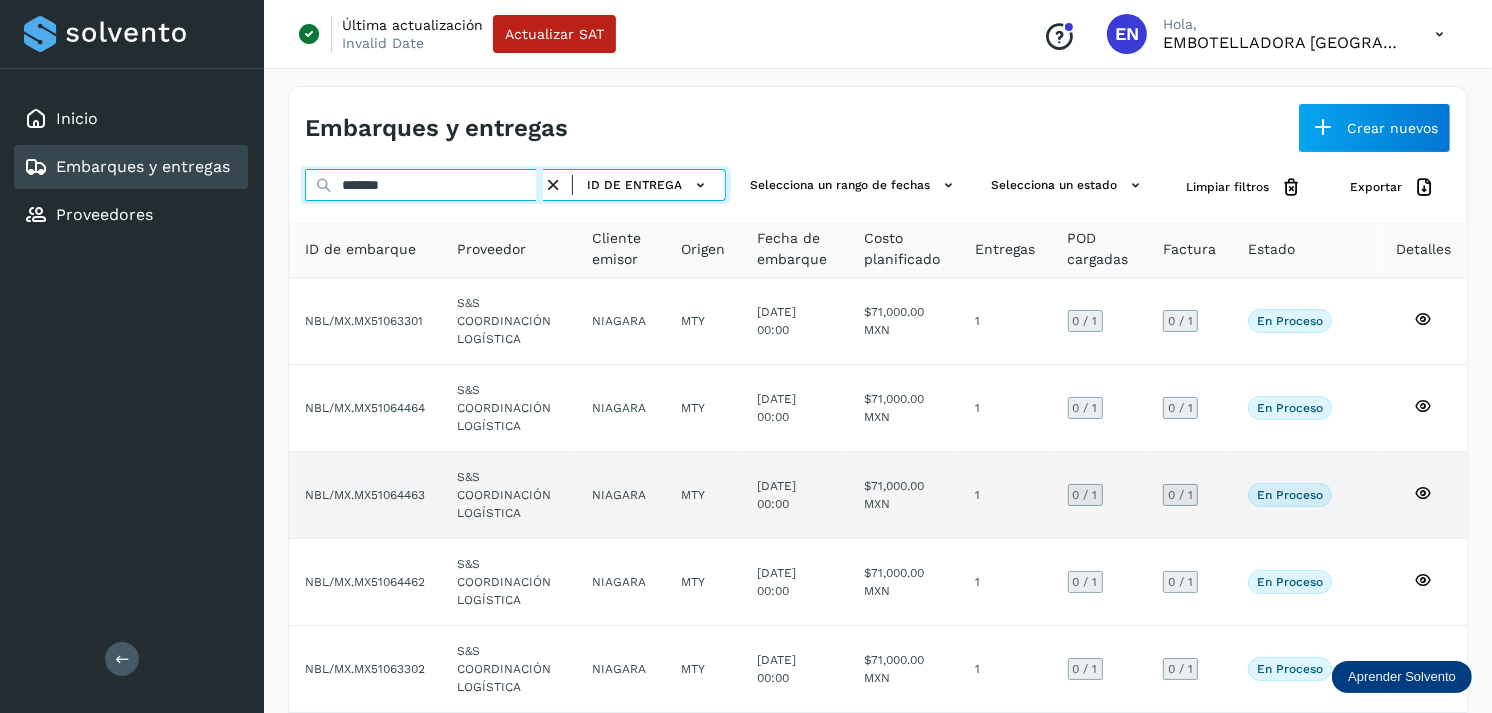 type on "*******" 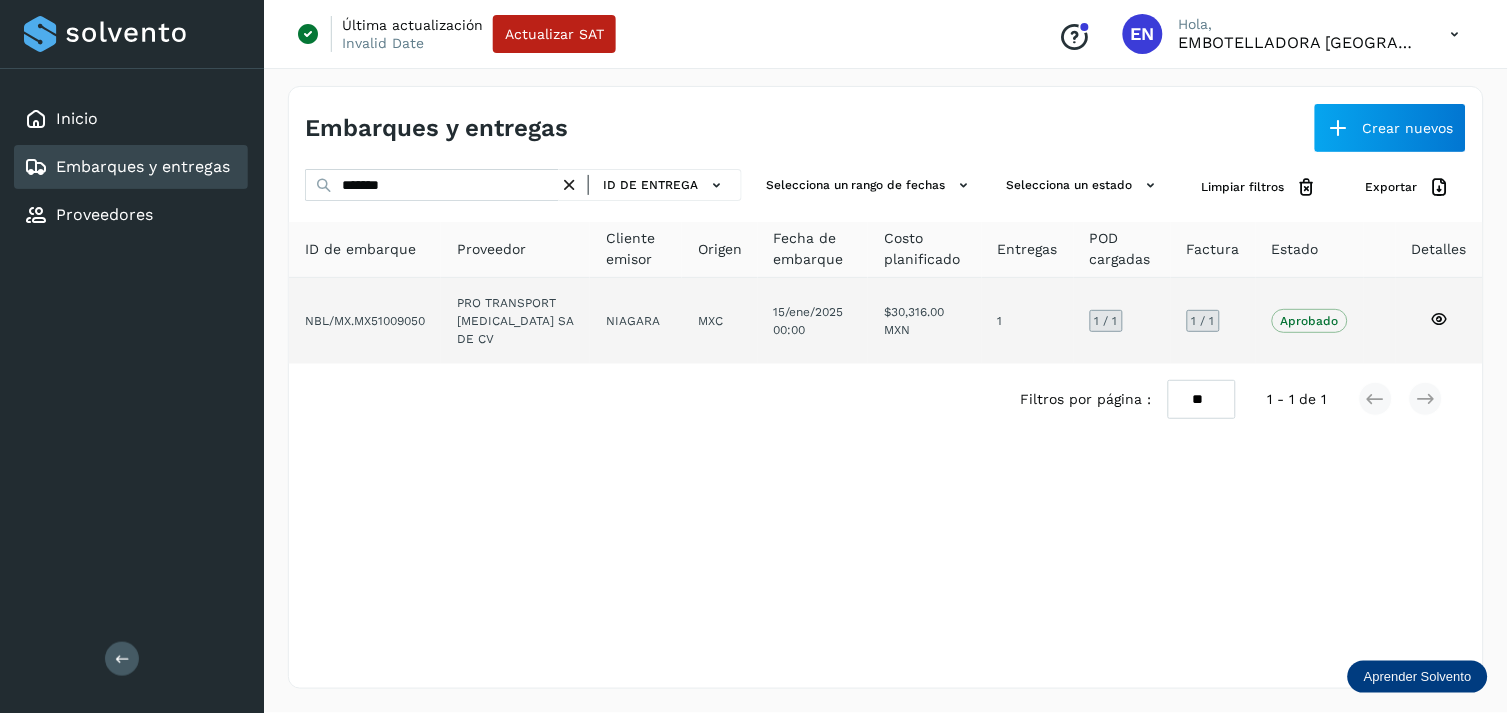 click on "15/ene/2025 00:00" 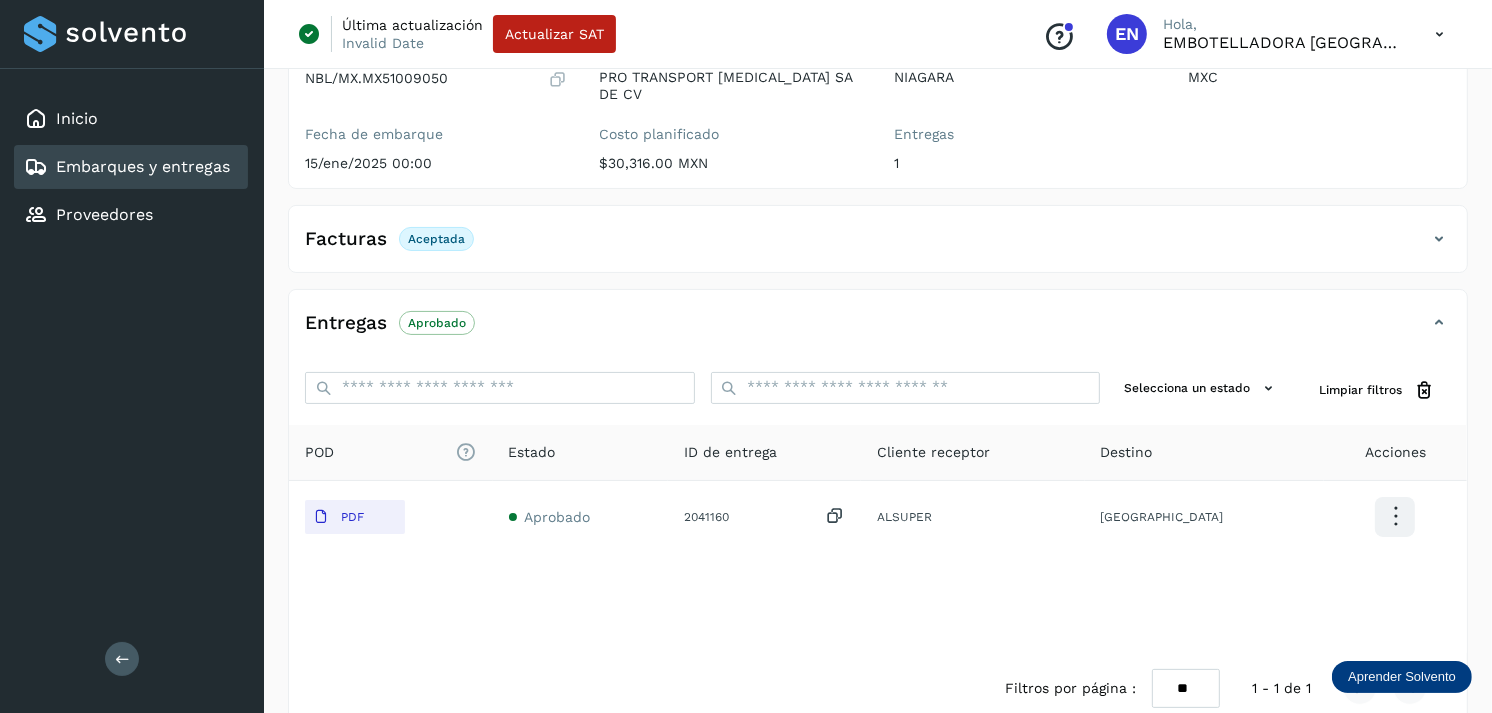 scroll, scrollTop: 241, scrollLeft: 0, axis: vertical 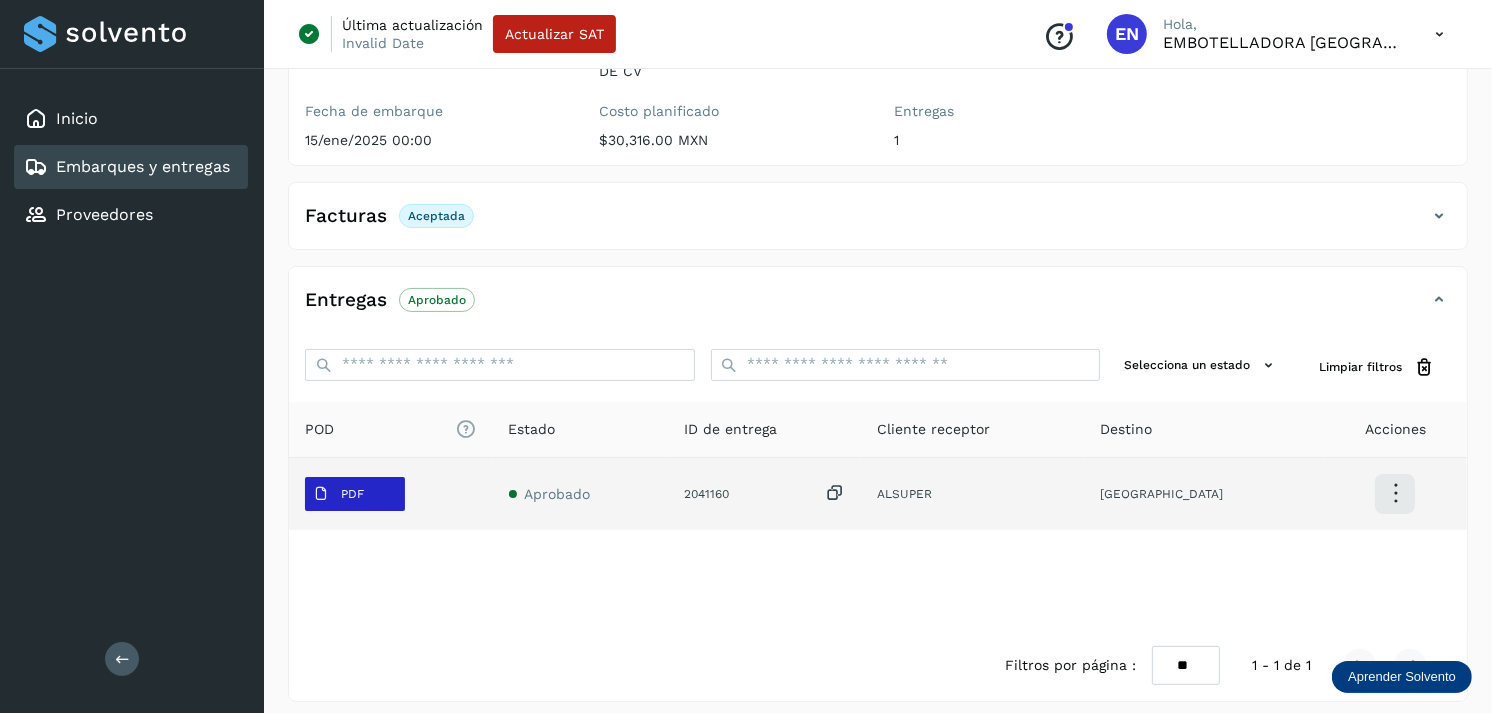 click on "PDF" at bounding box center [338, 494] 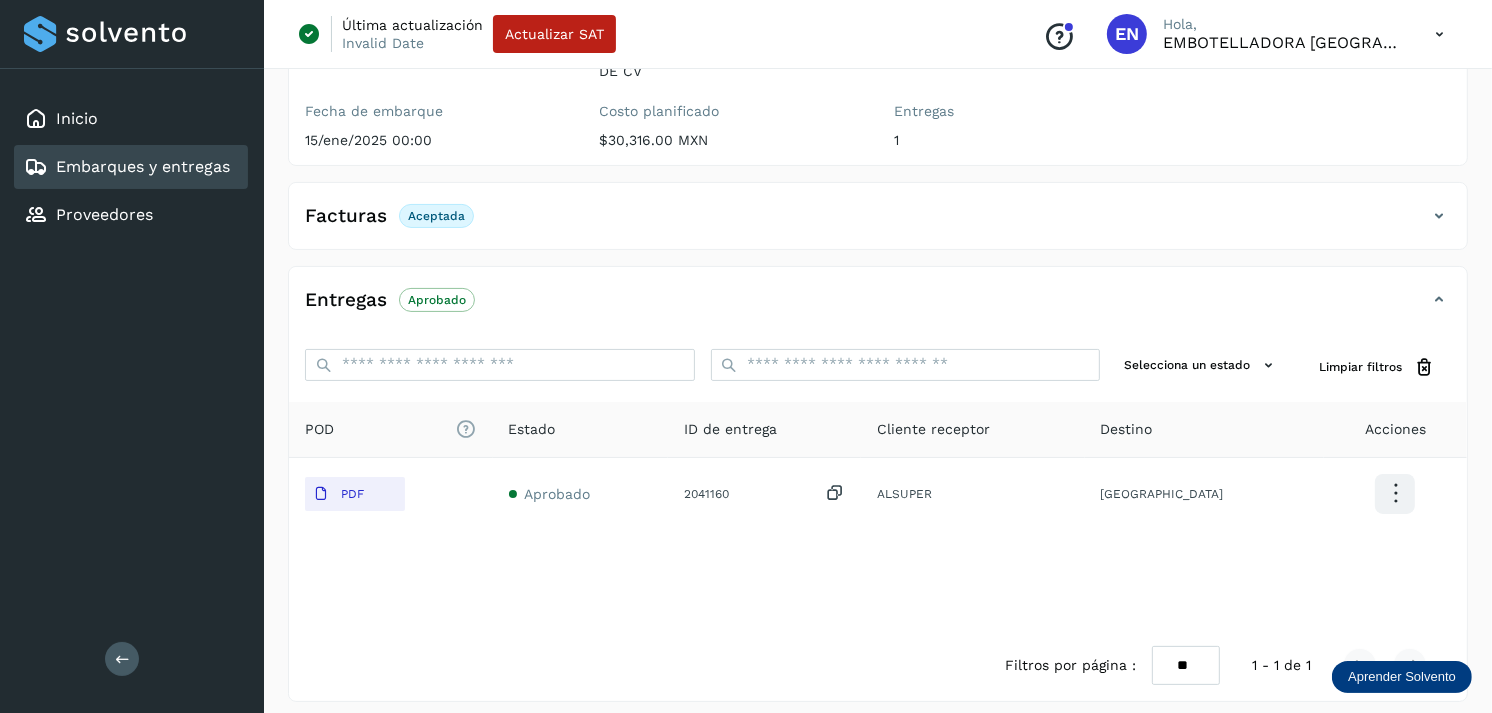 click on "Embarques y entregas" at bounding box center (143, 166) 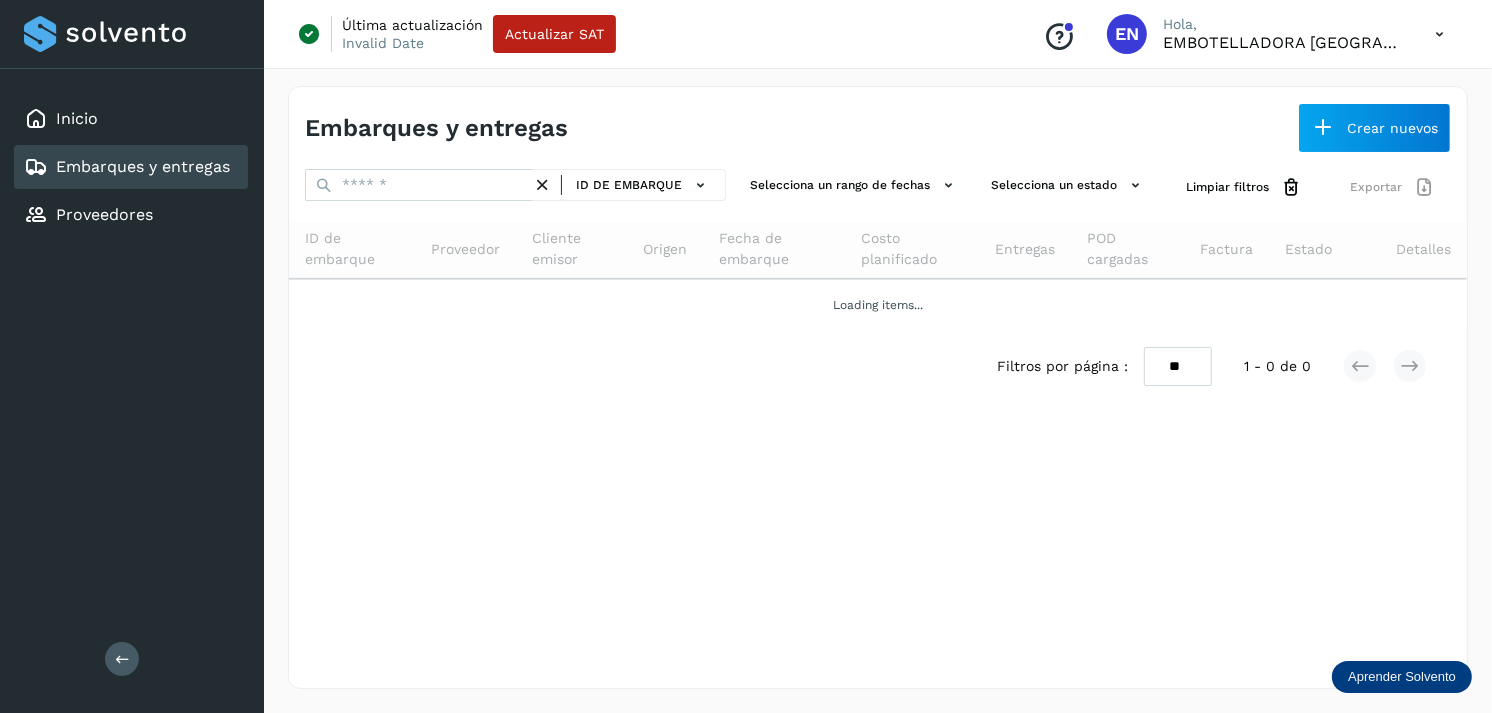 scroll, scrollTop: 0, scrollLeft: 0, axis: both 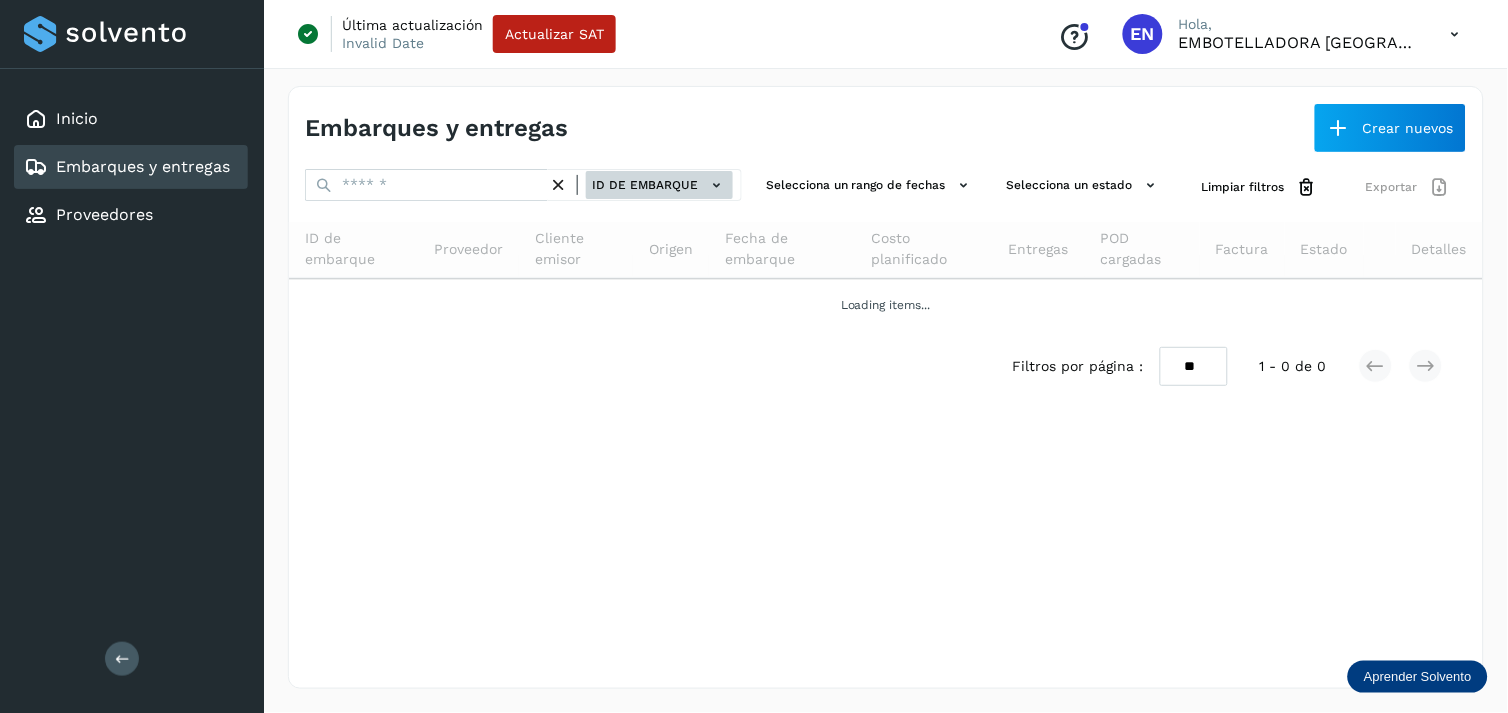 click on "ID de embarque" 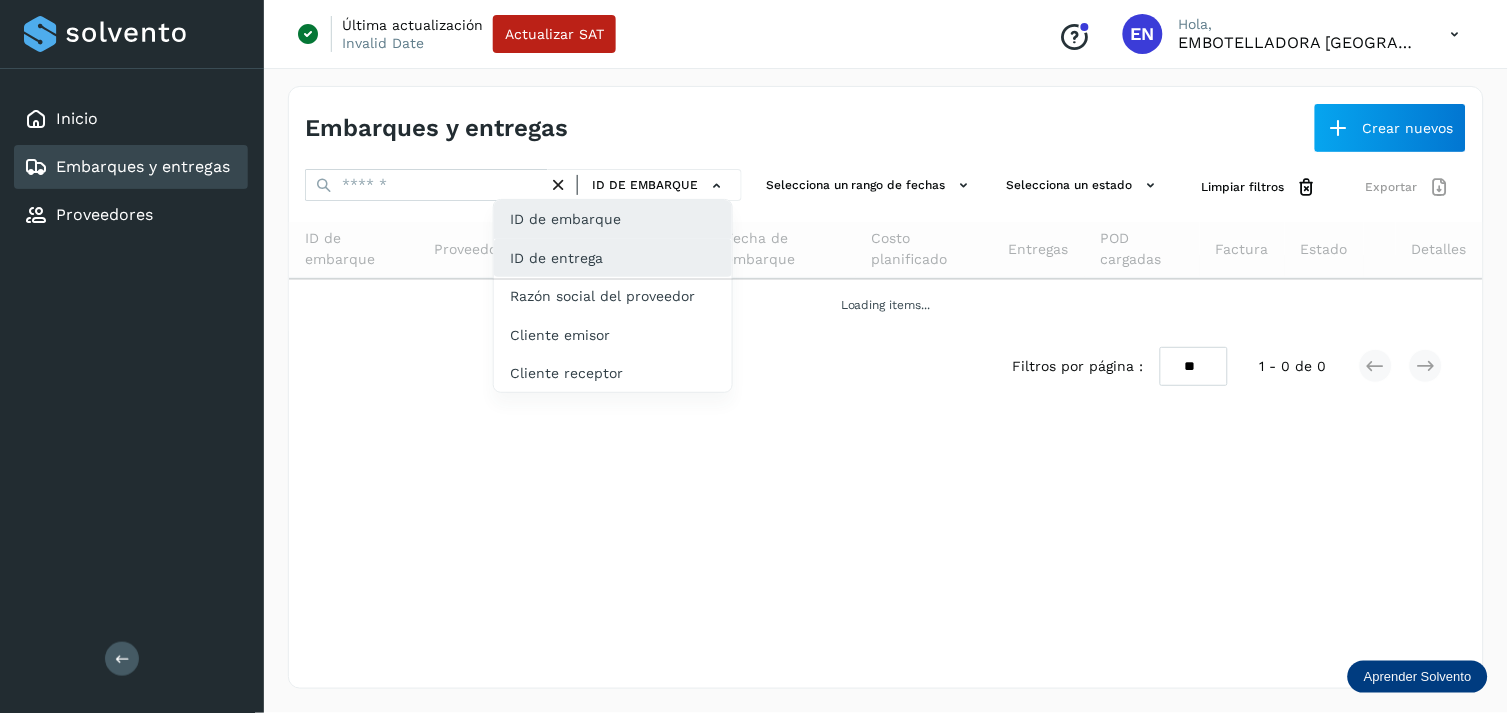 click on "ID de entrega" 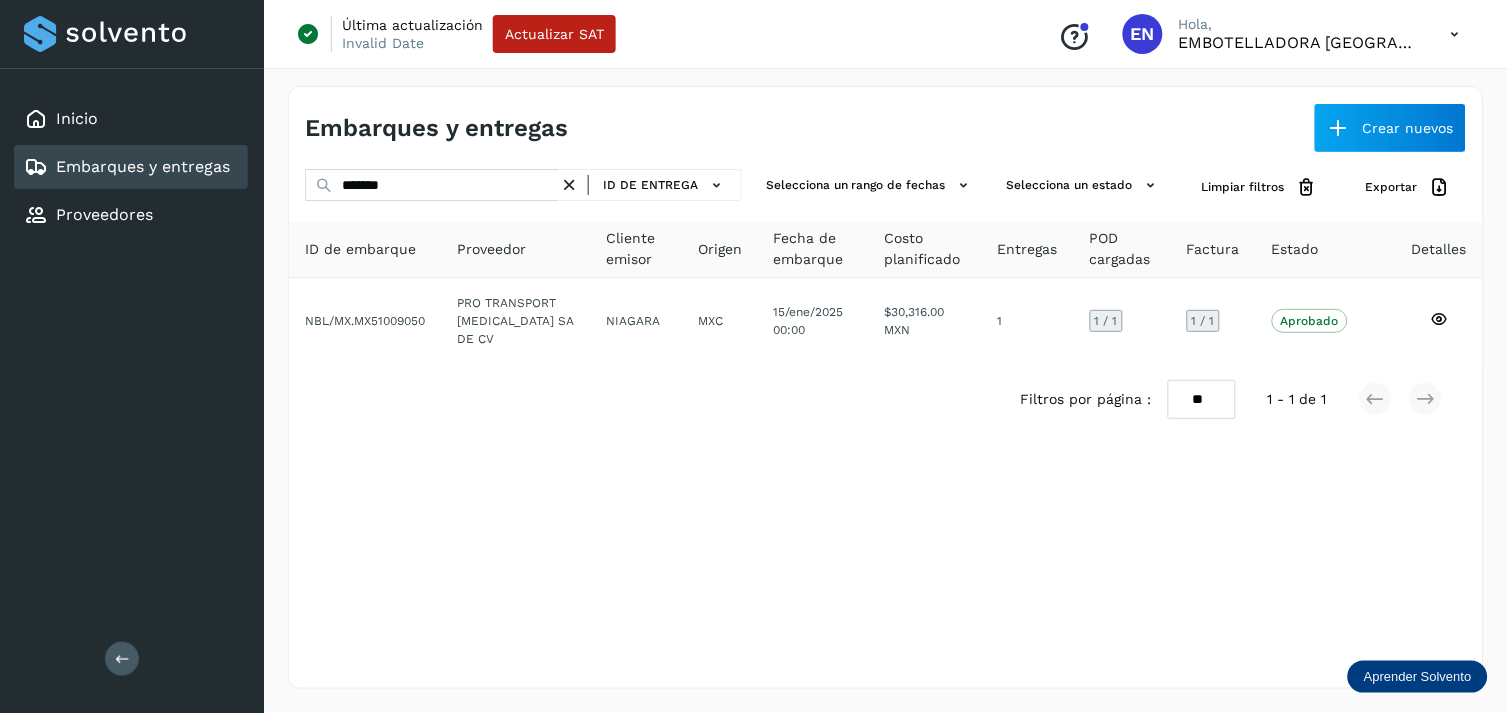 click at bounding box center [569, 185] 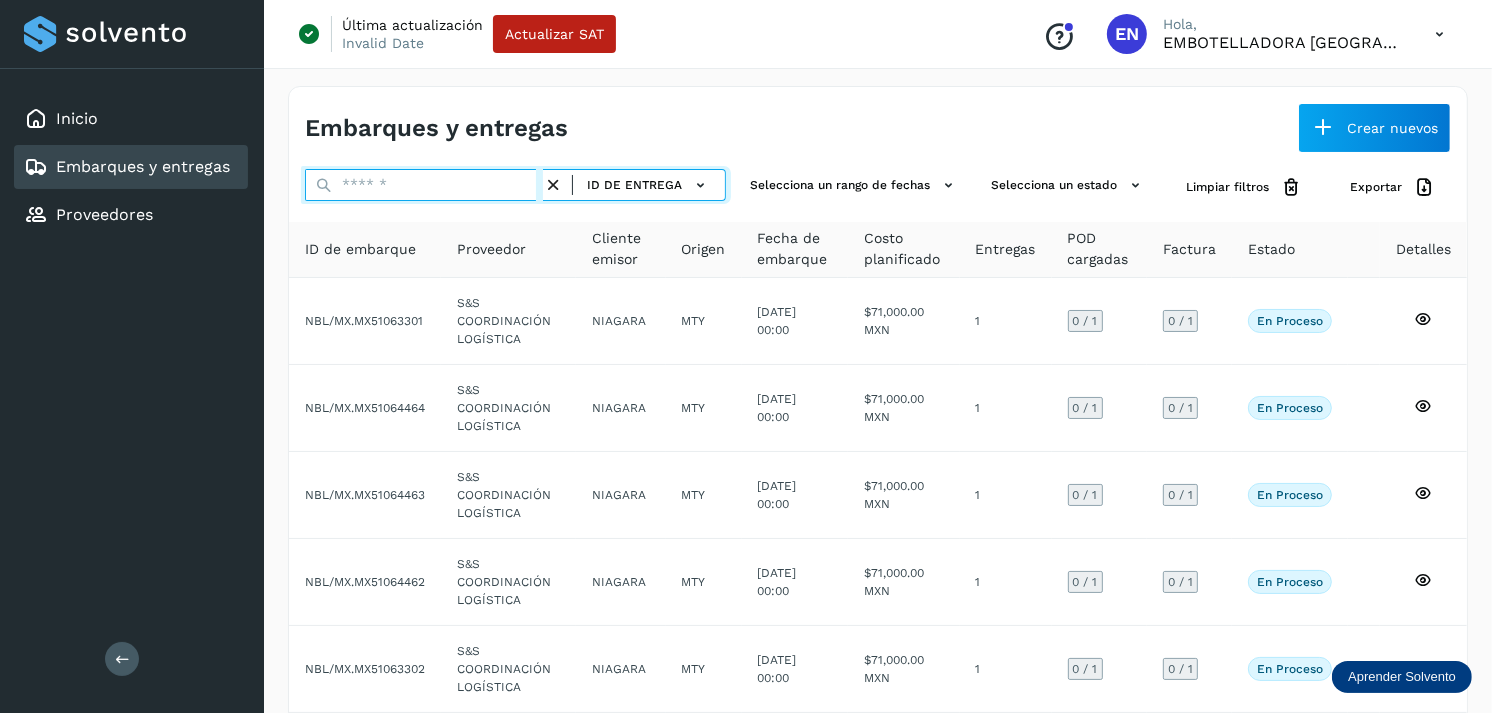 paste on "*******" 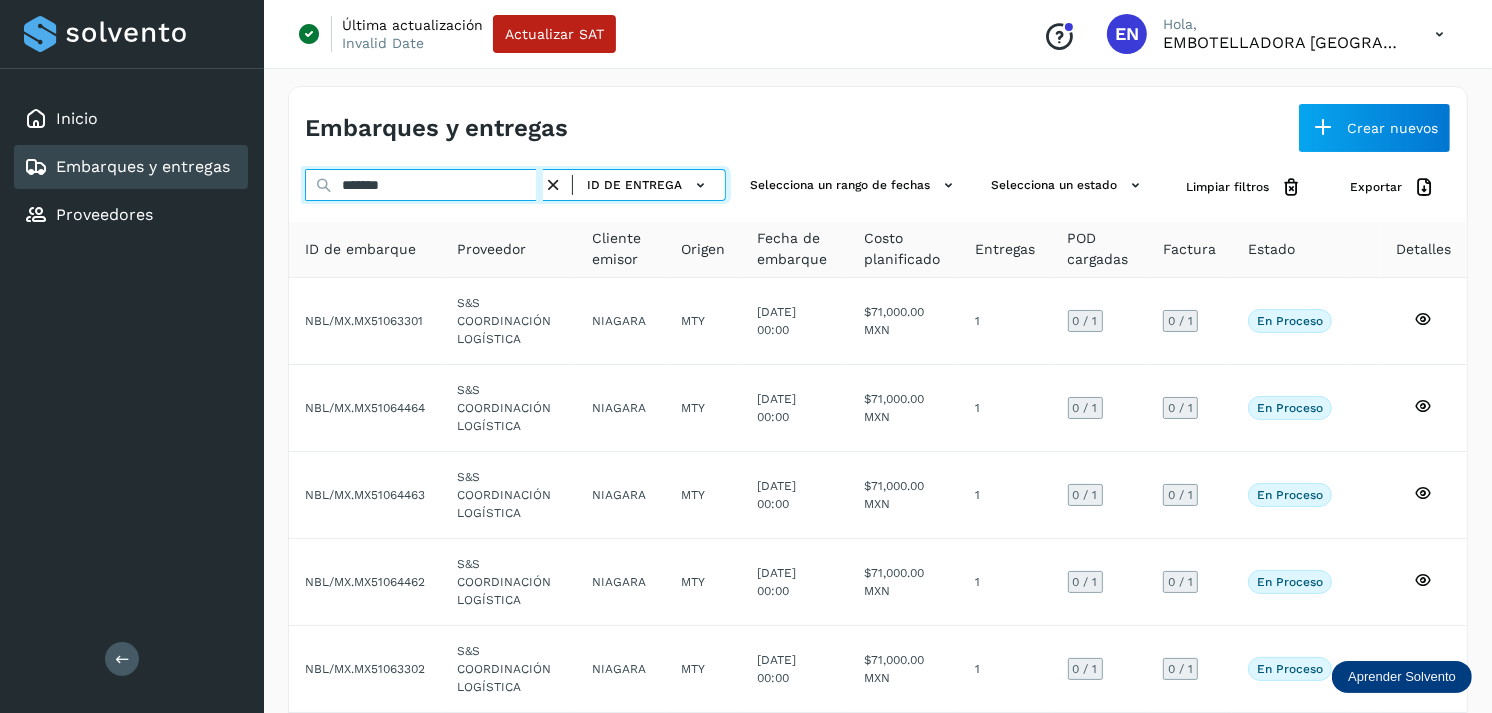 click on "*******" at bounding box center (424, 185) 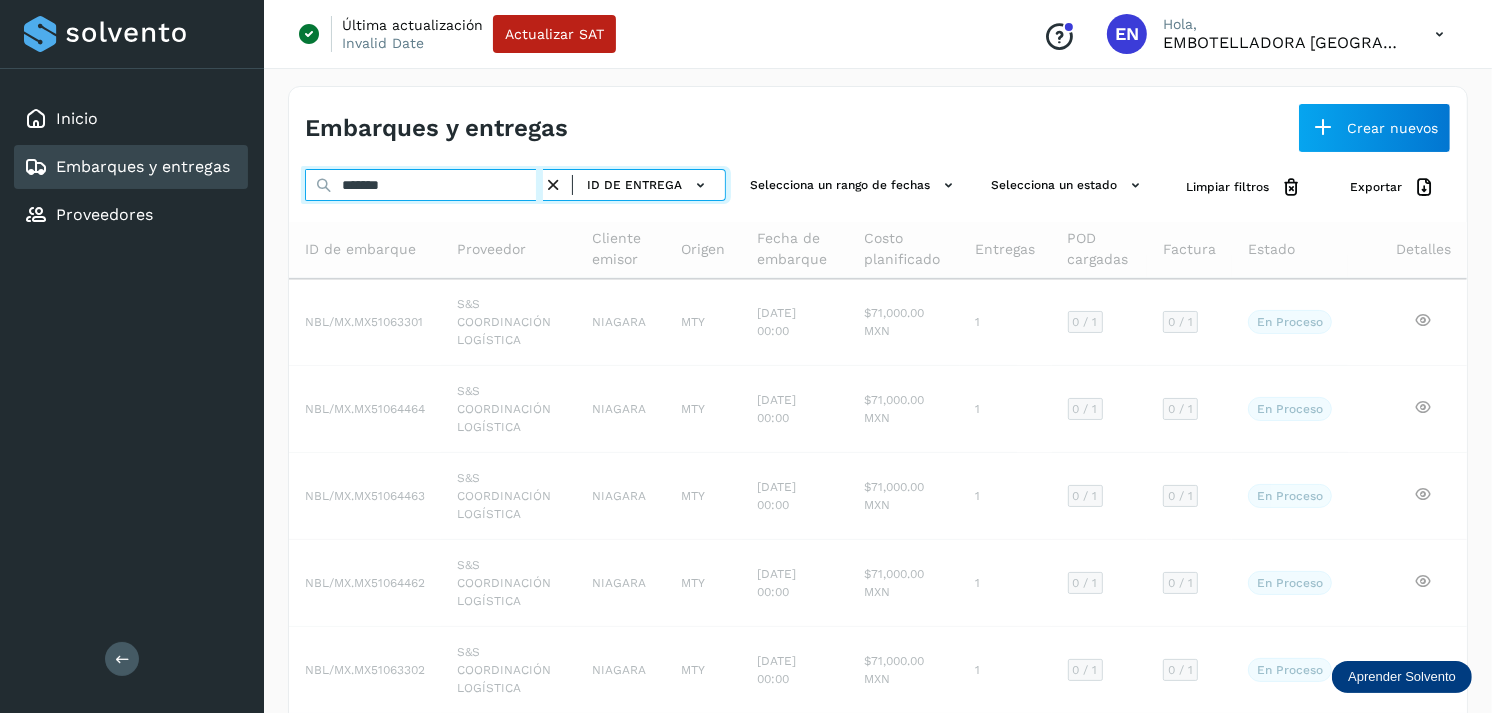 type on "*******" 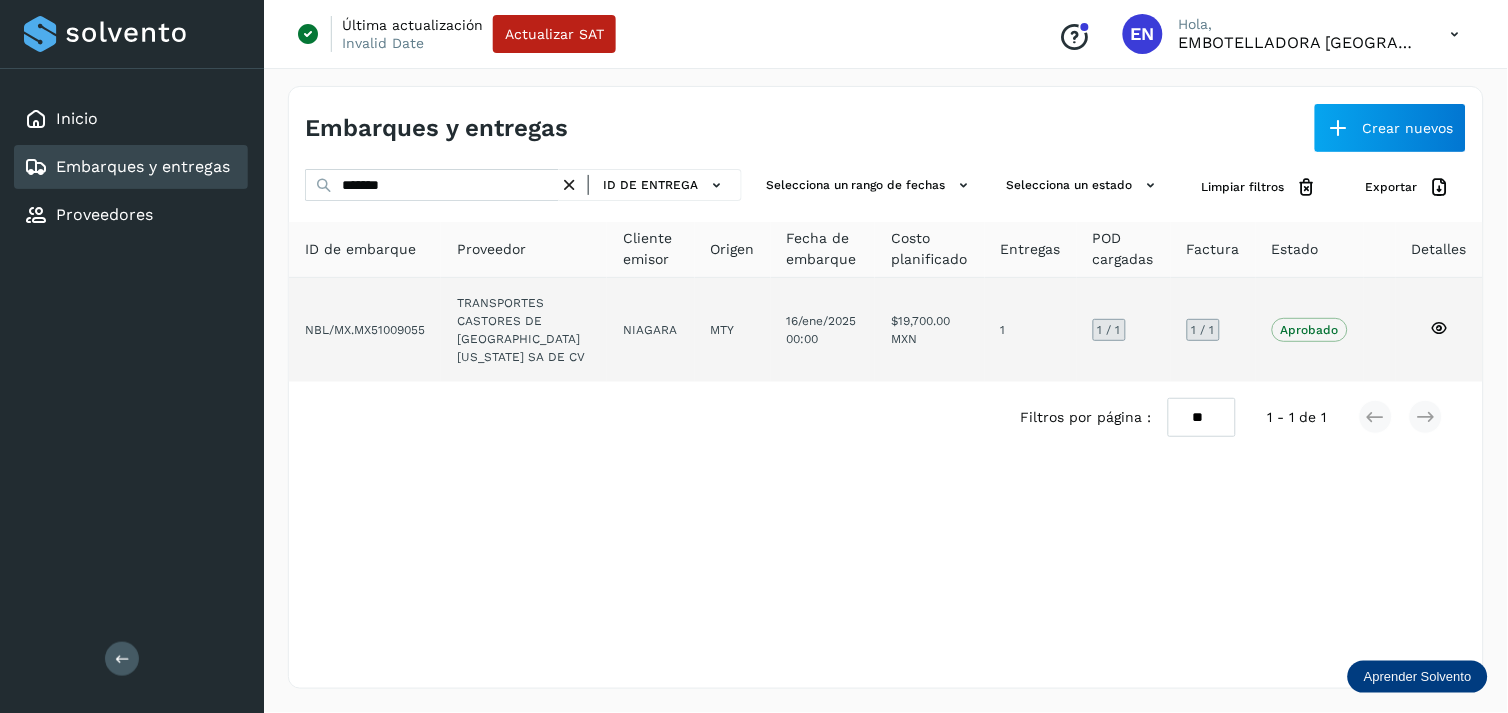 click on "$19,700.00 MXN" 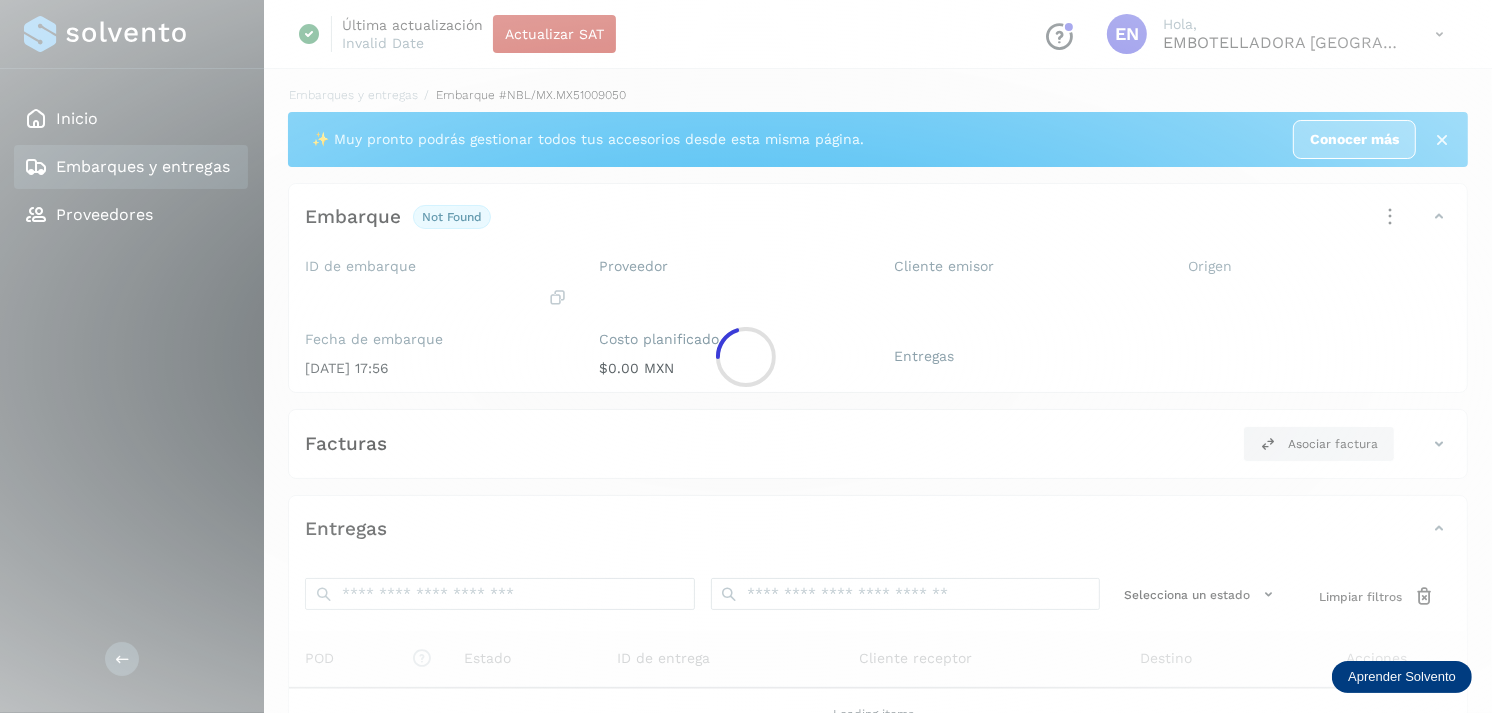 click 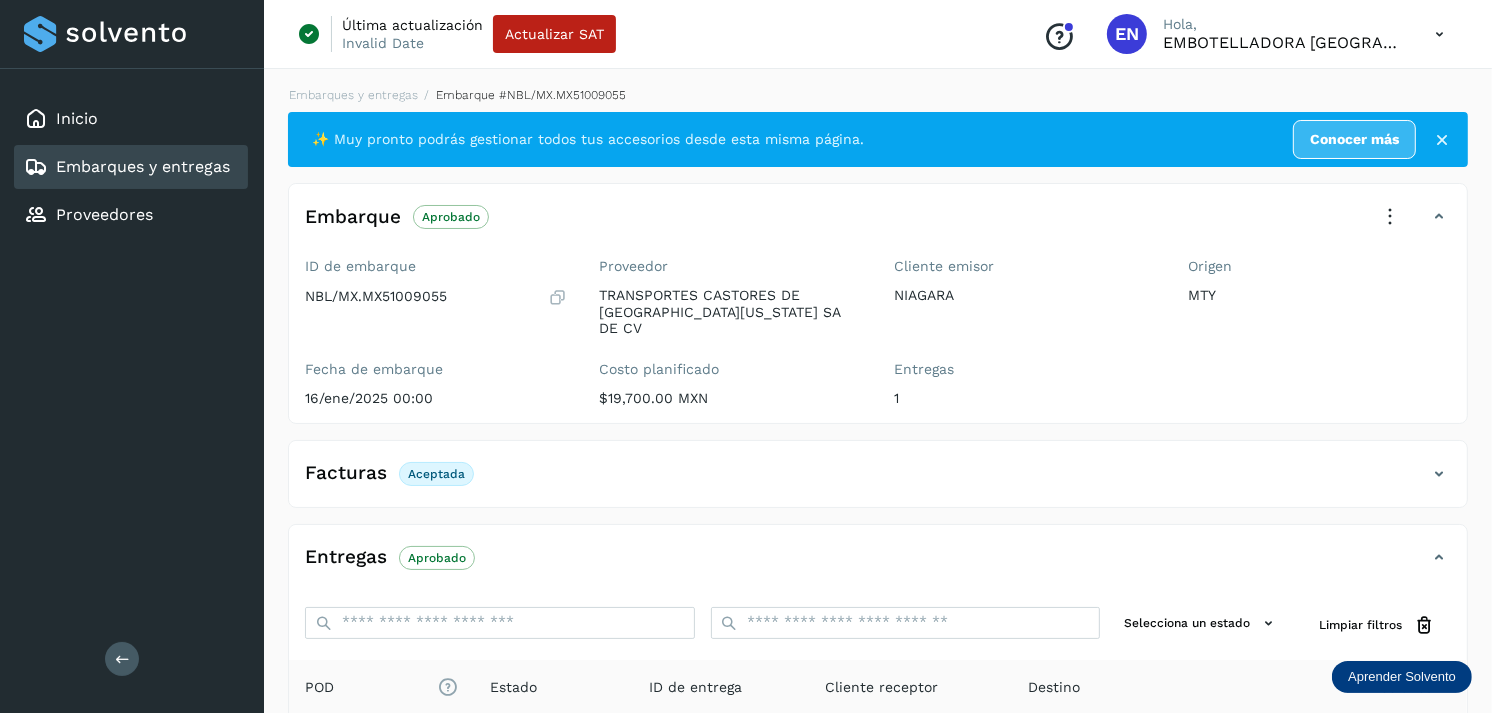 scroll, scrollTop: 254, scrollLeft: 0, axis: vertical 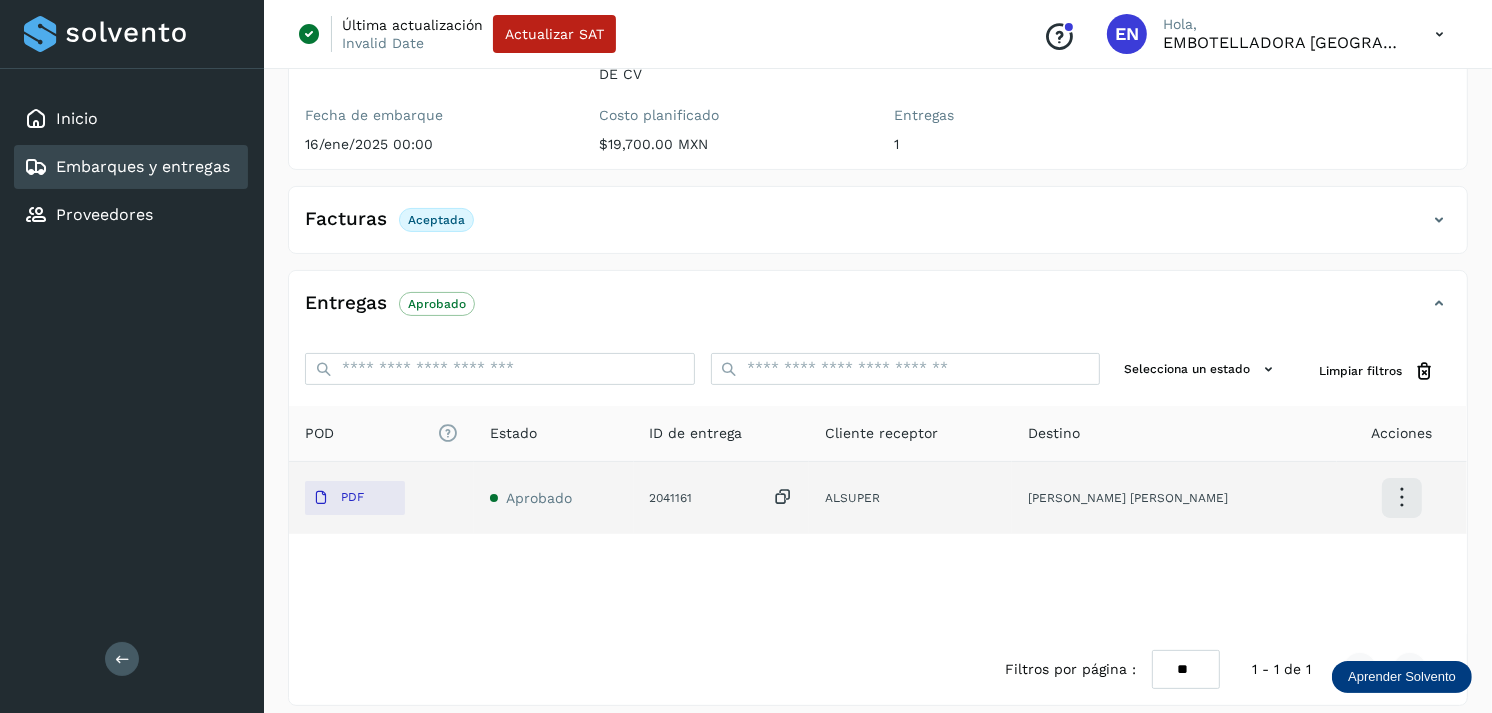 click on "PDF" 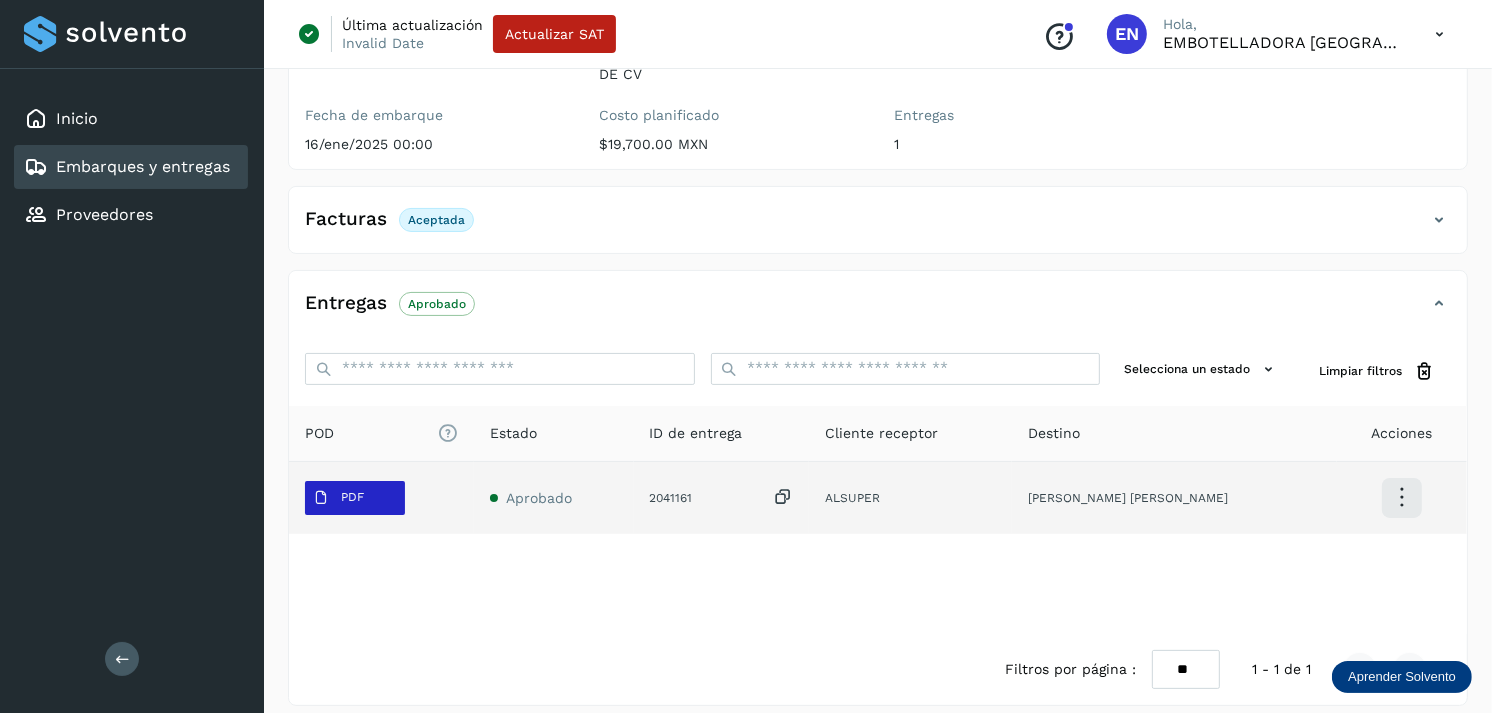 click on "PDF" at bounding box center [338, 498] 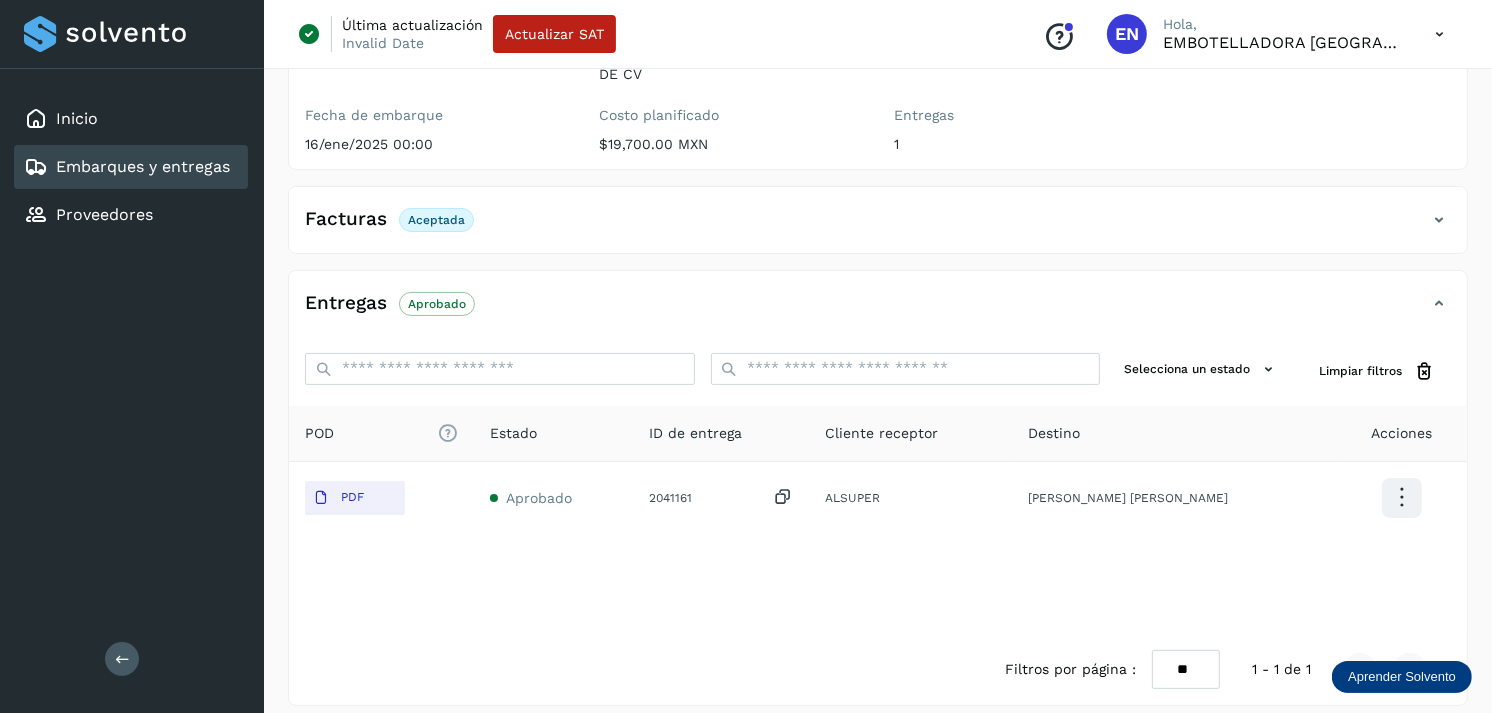 type 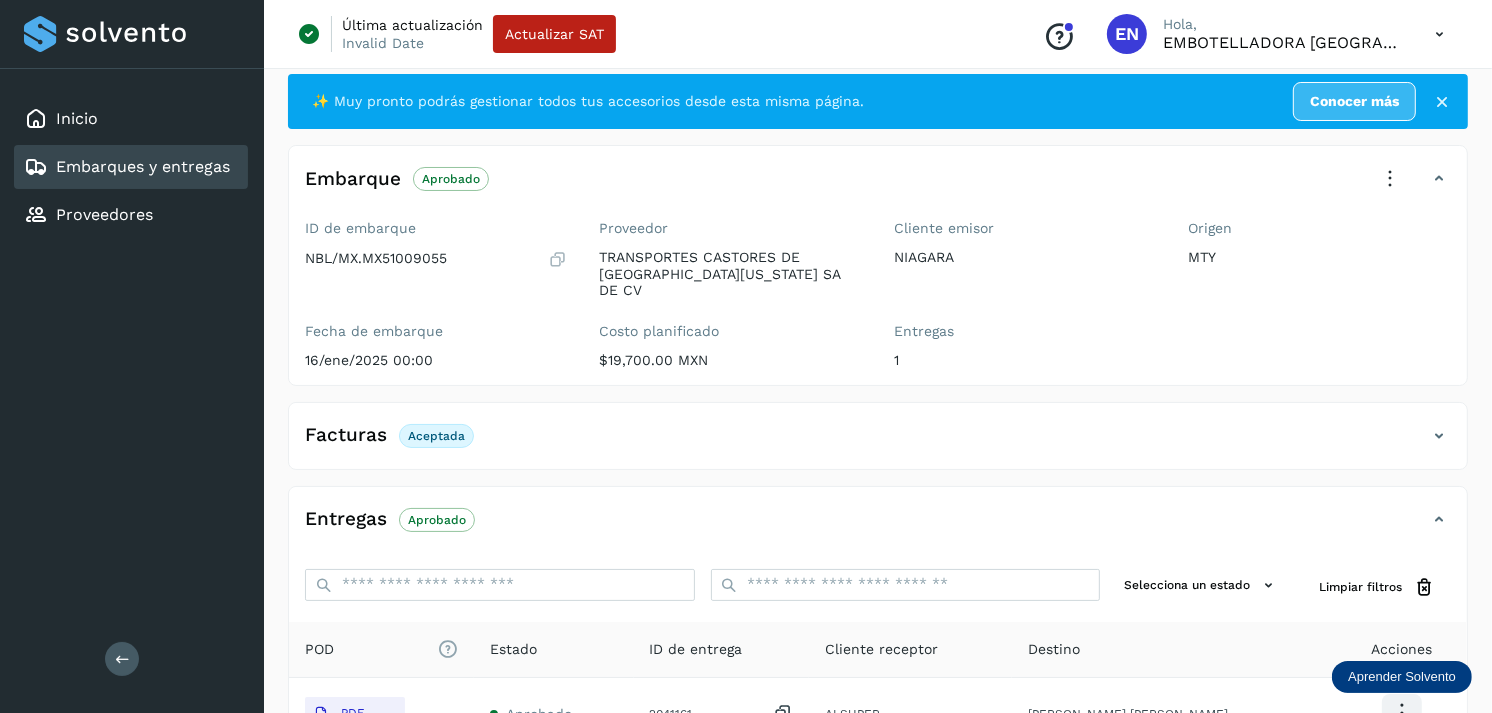 scroll, scrollTop: 0, scrollLeft: 0, axis: both 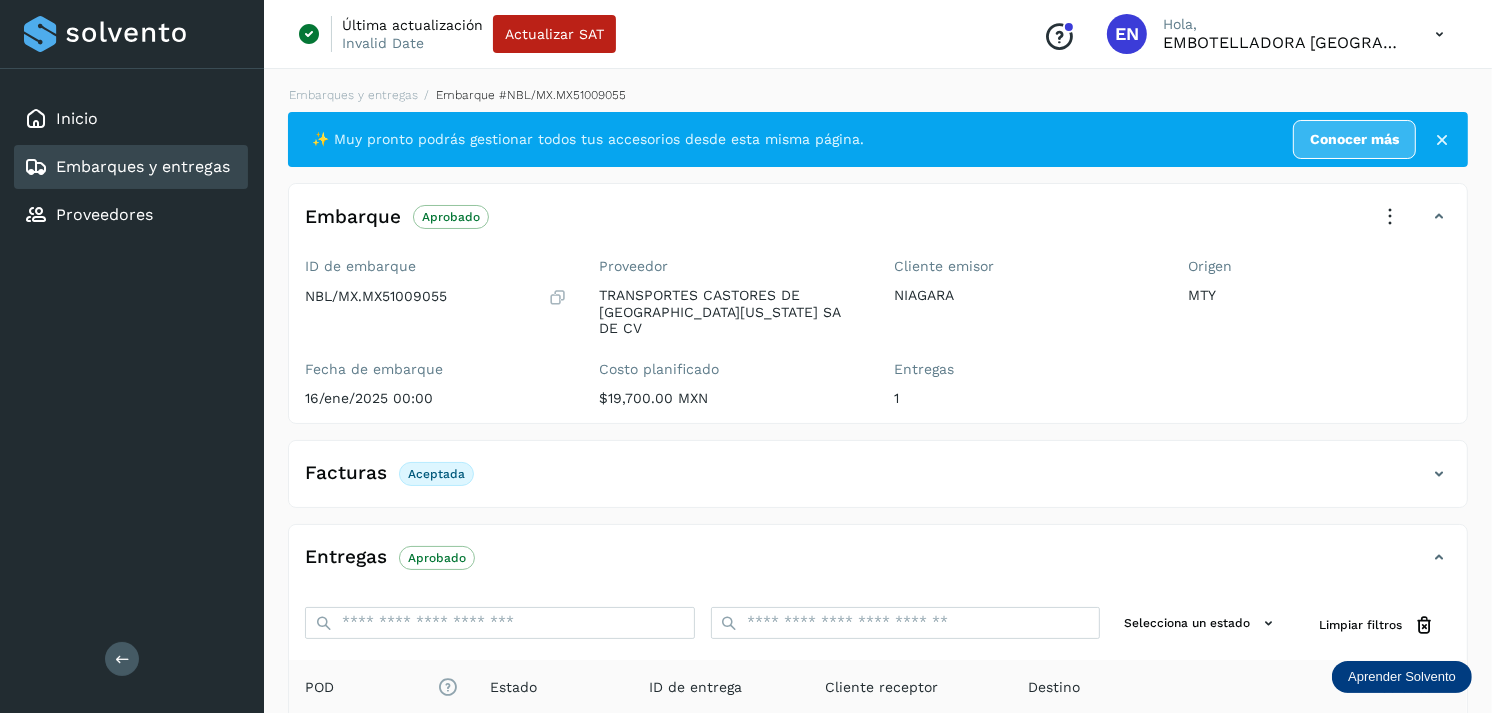 click at bounding box center [1439, 34] 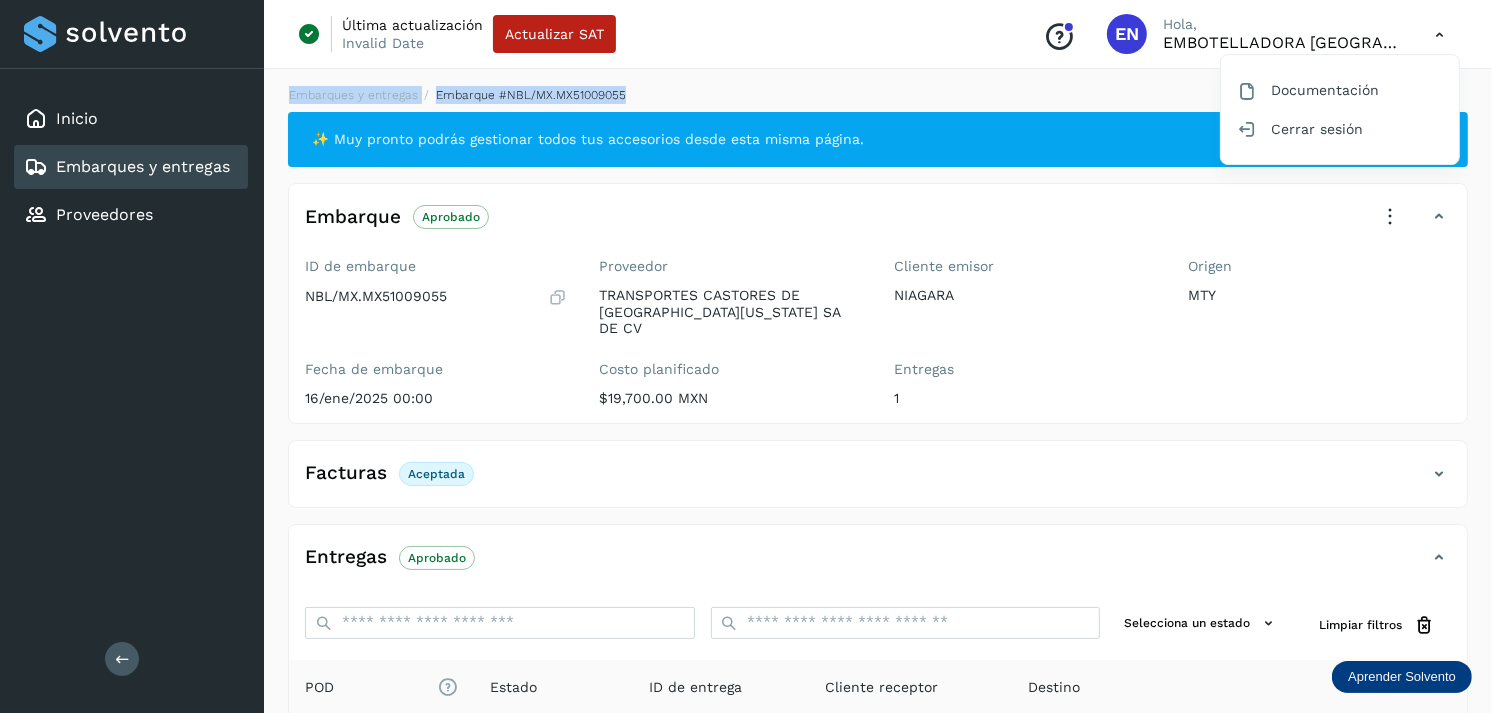 drag, startPoint x: 1081, startPoint y: 100, endPoint x: 1301, endPoint y: -58, distance: 270.8579 